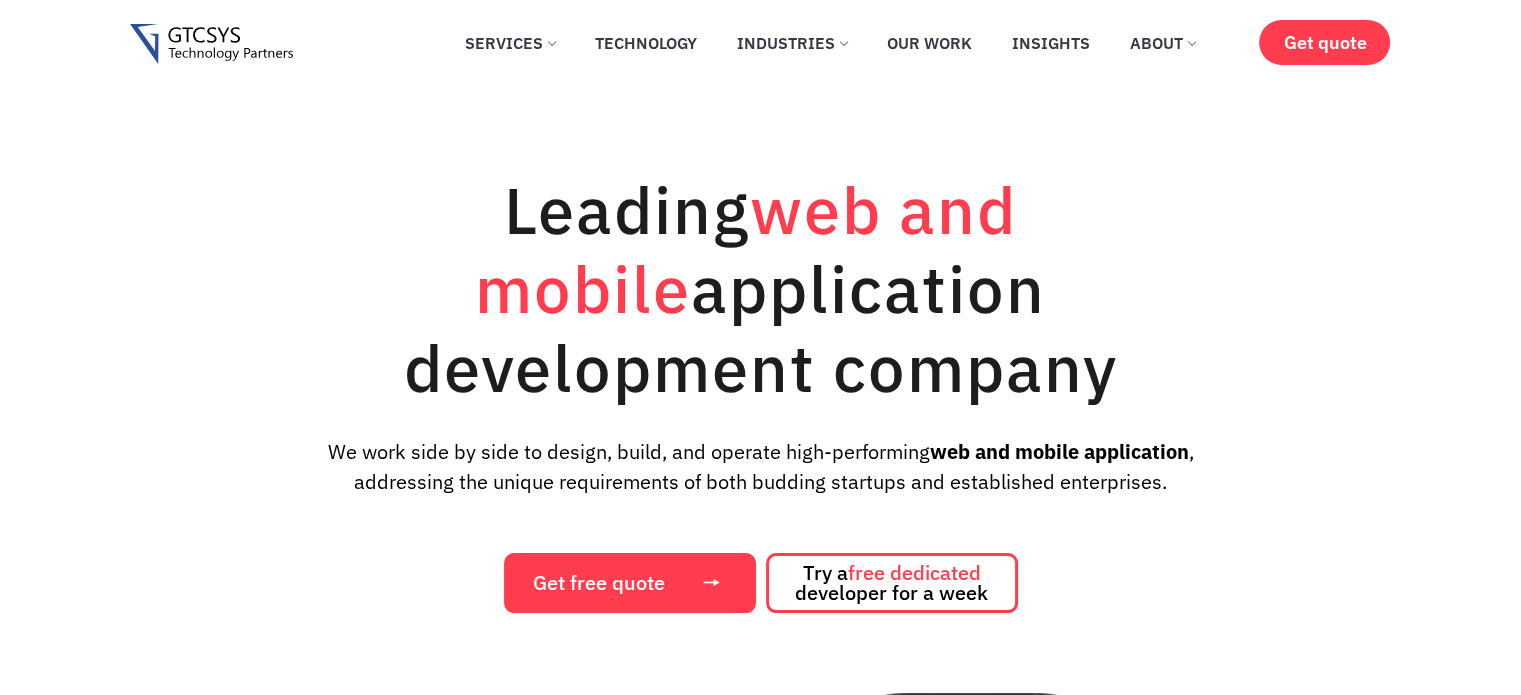 scroll, scrollTop: 200, scrollLeft: 0, axis: vertical 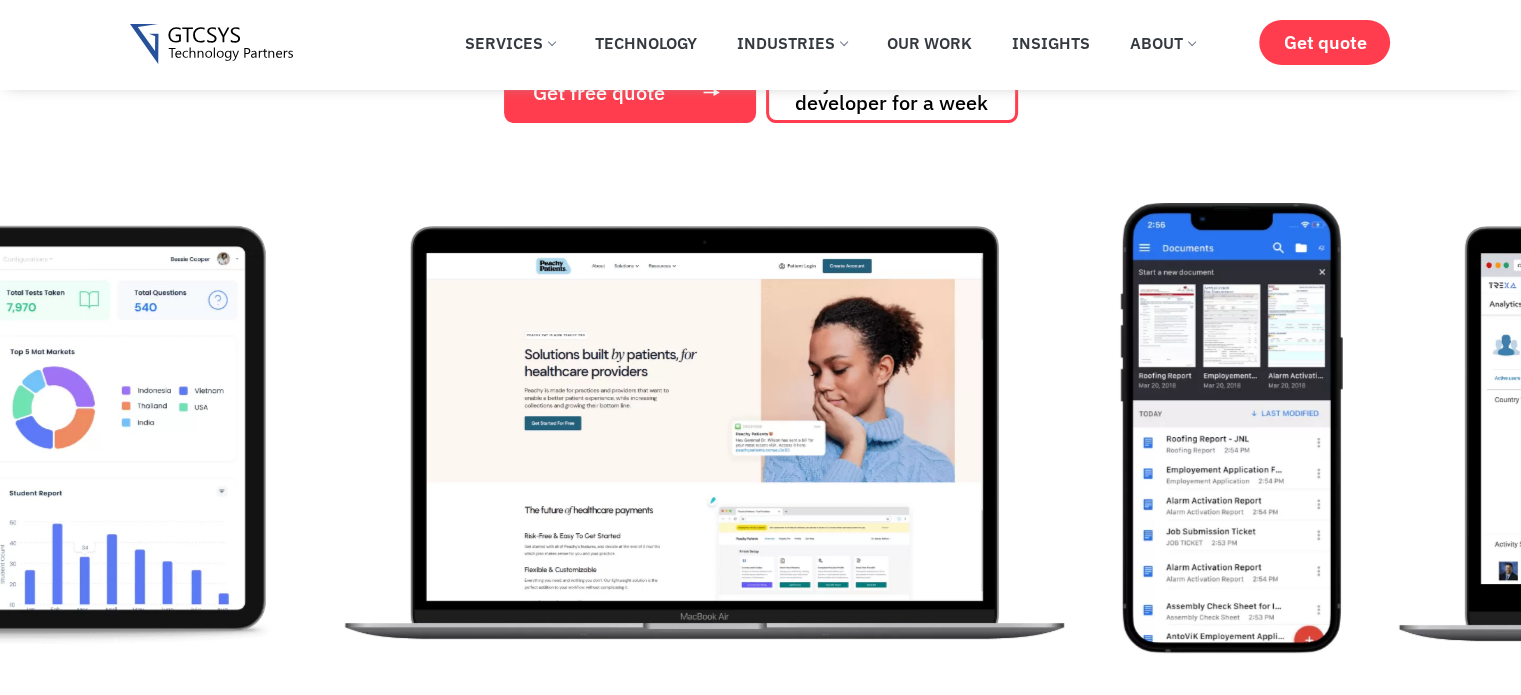 click at bounding box center (704, 428) 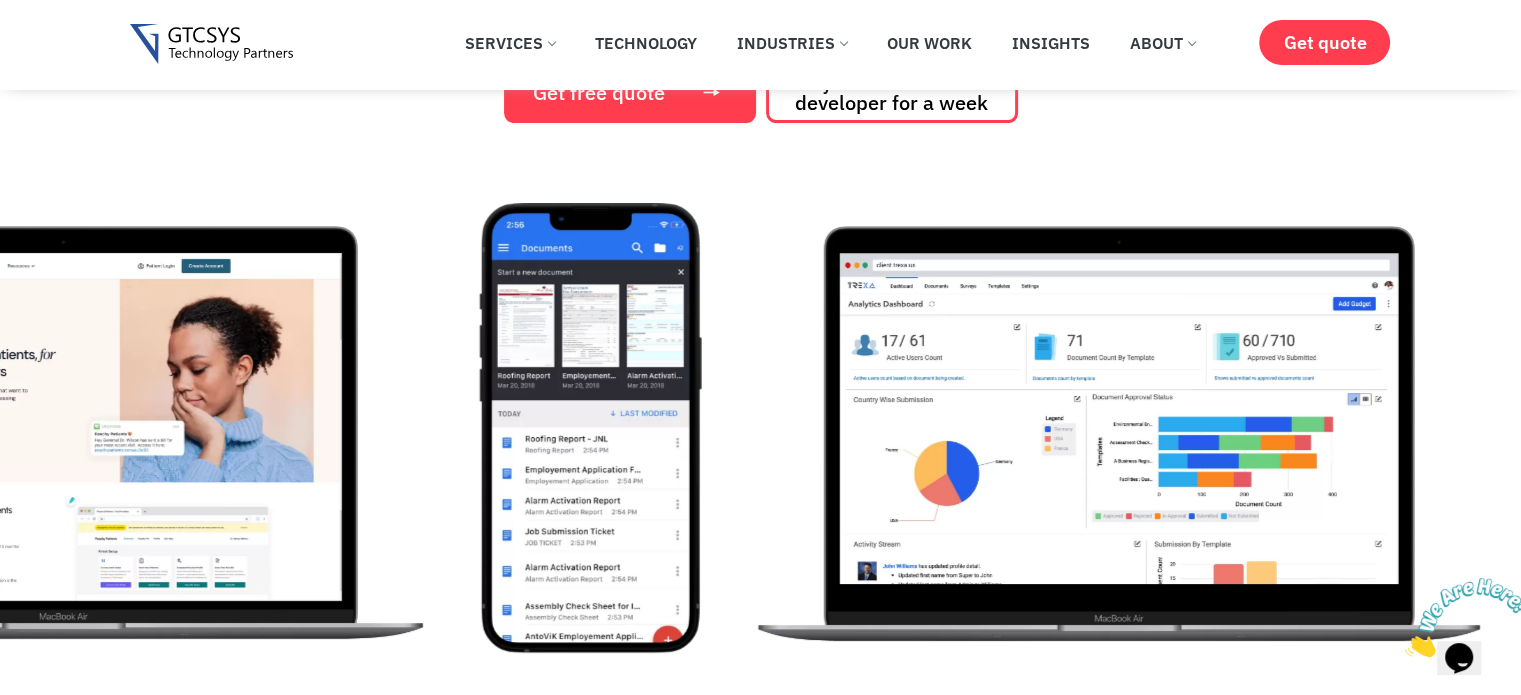 scroll, scrollTop: 0, scrollLeft: 0, axis: both 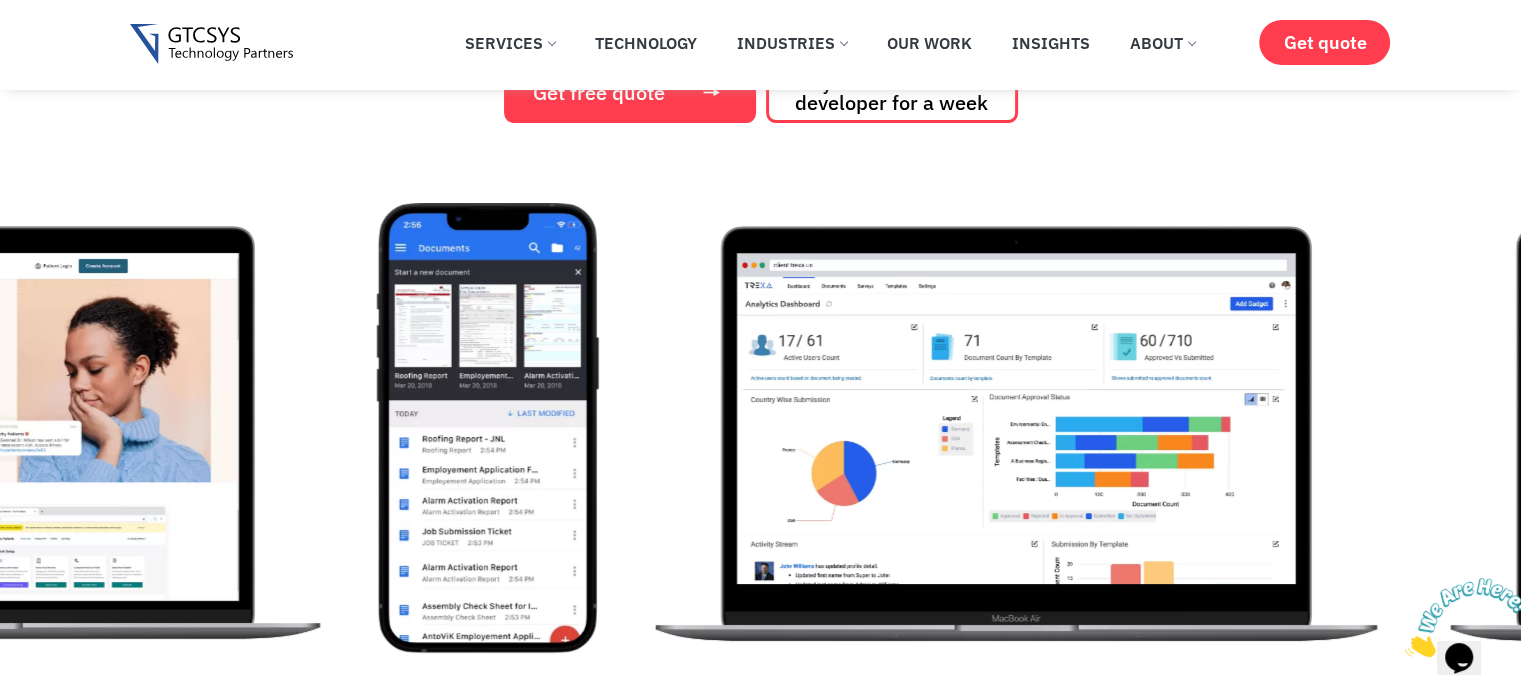 click at bounding box center [1017, 428] 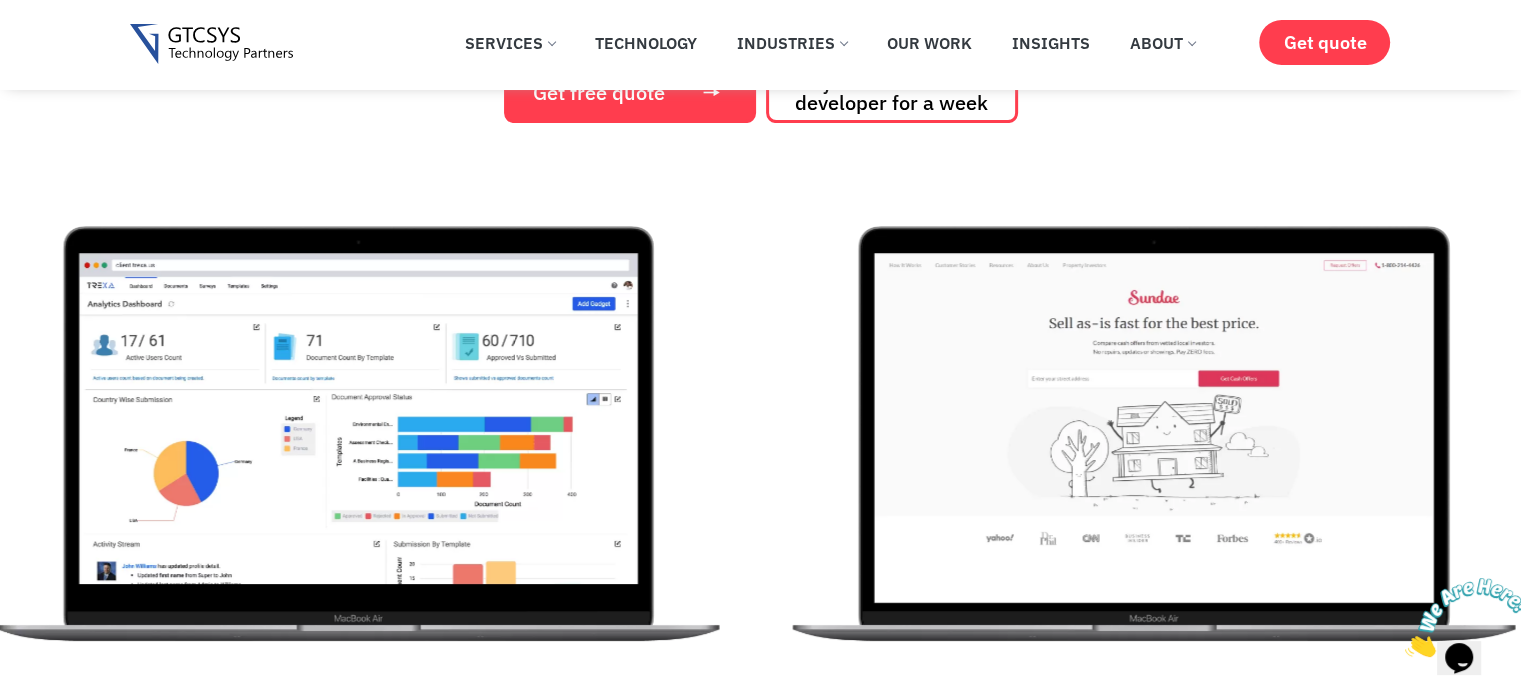click at bounding box center [359, 428] 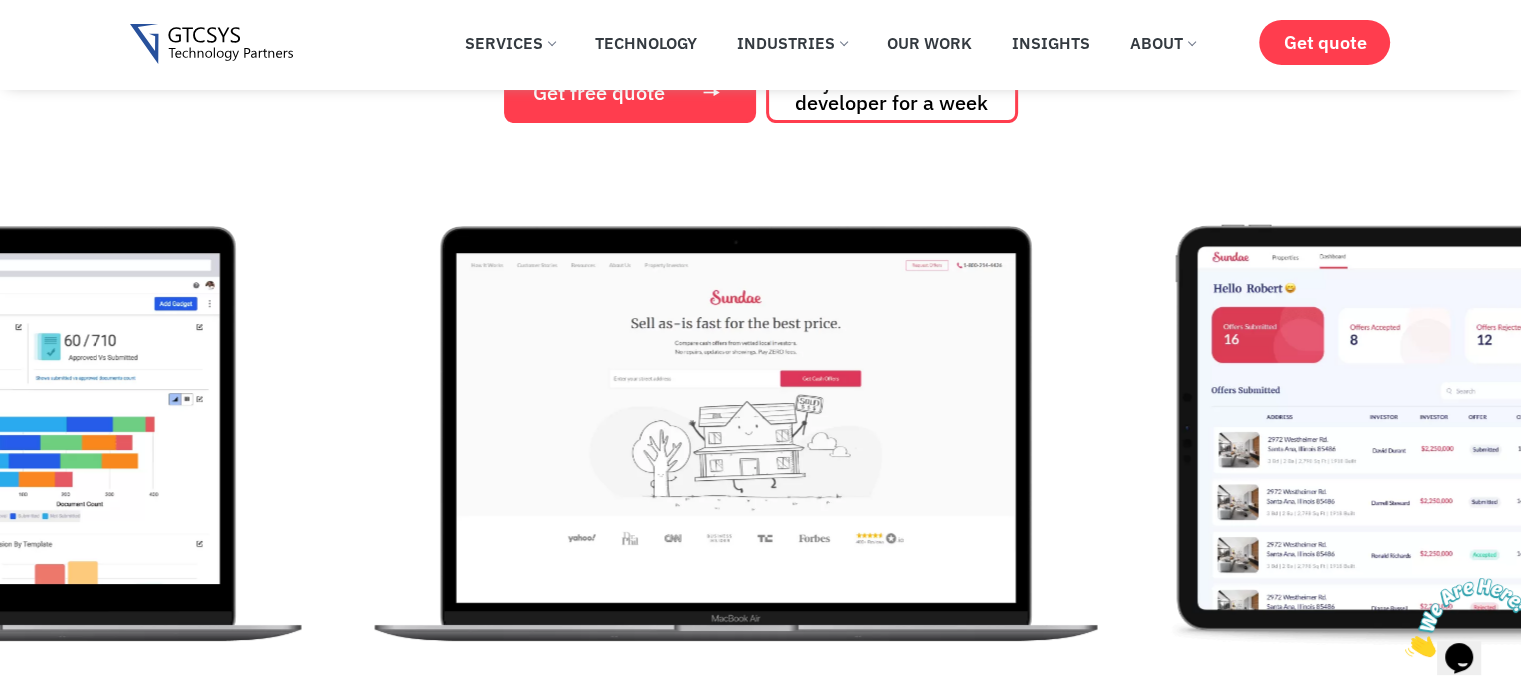 click at bounding box center [736, 428] 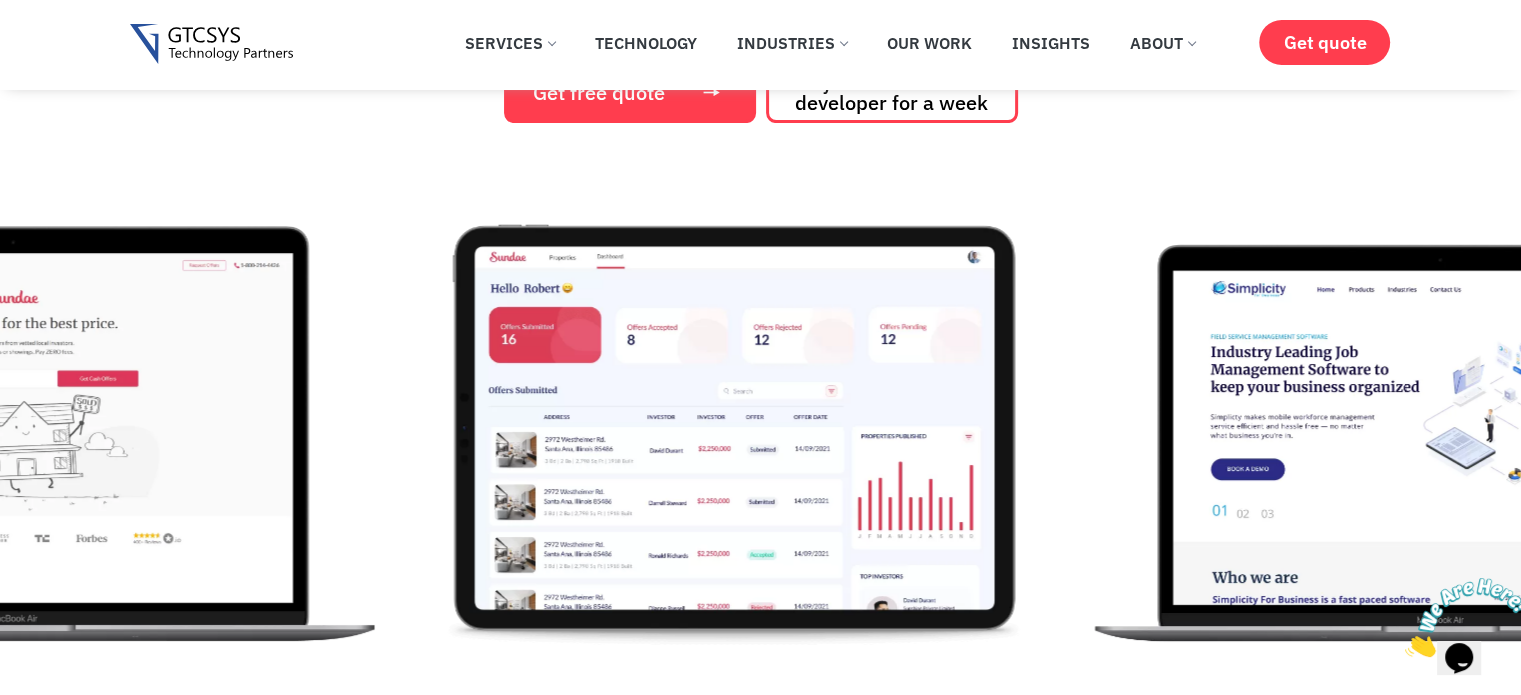 click at bounding box center (734, 428) 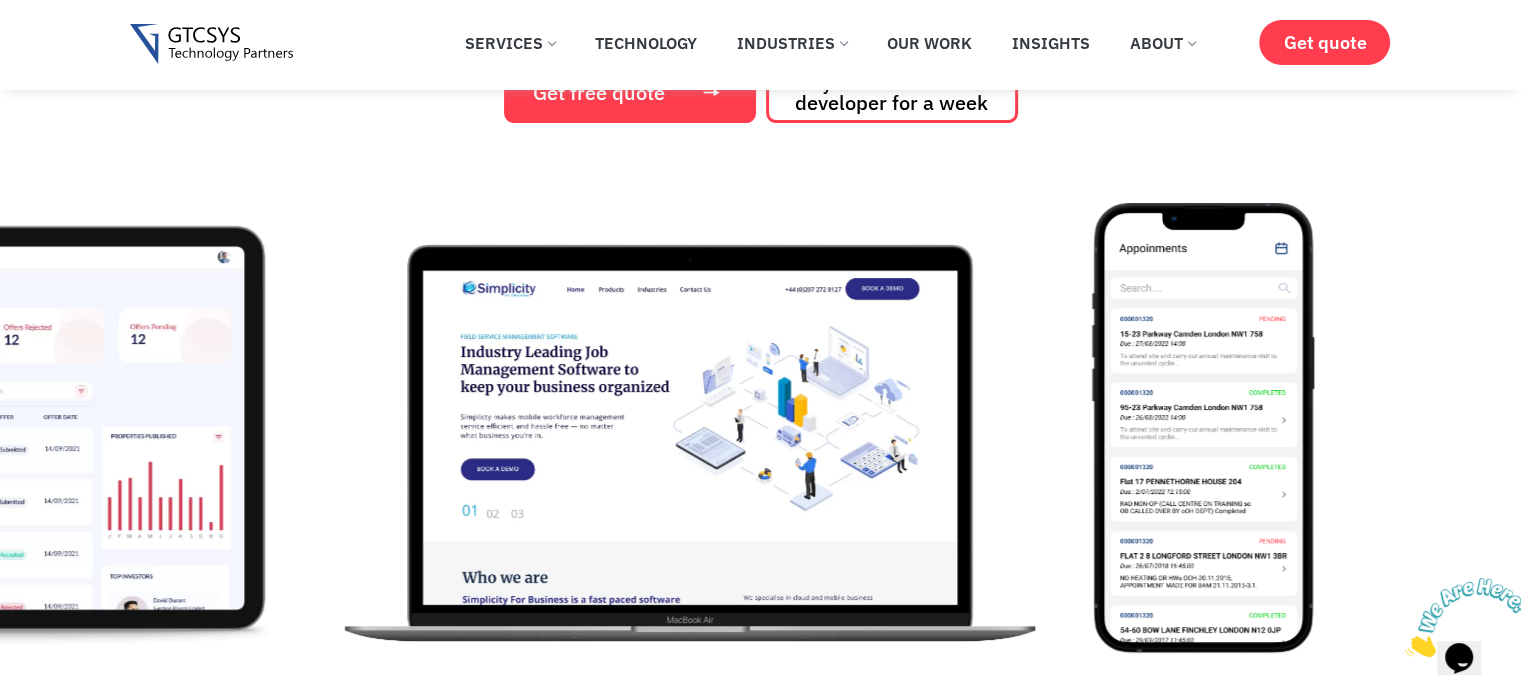 click at bounding box center [689, 428] 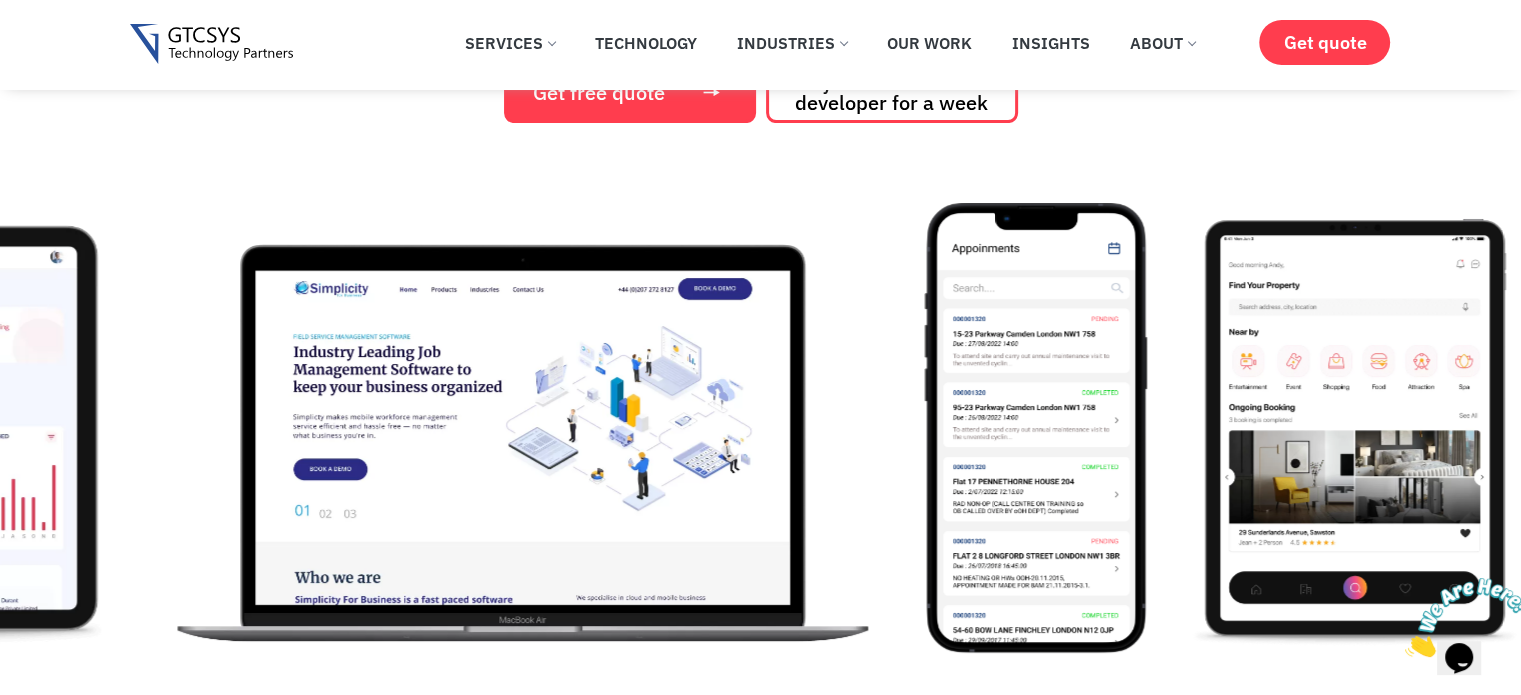 click at bounding box center (522, 428) 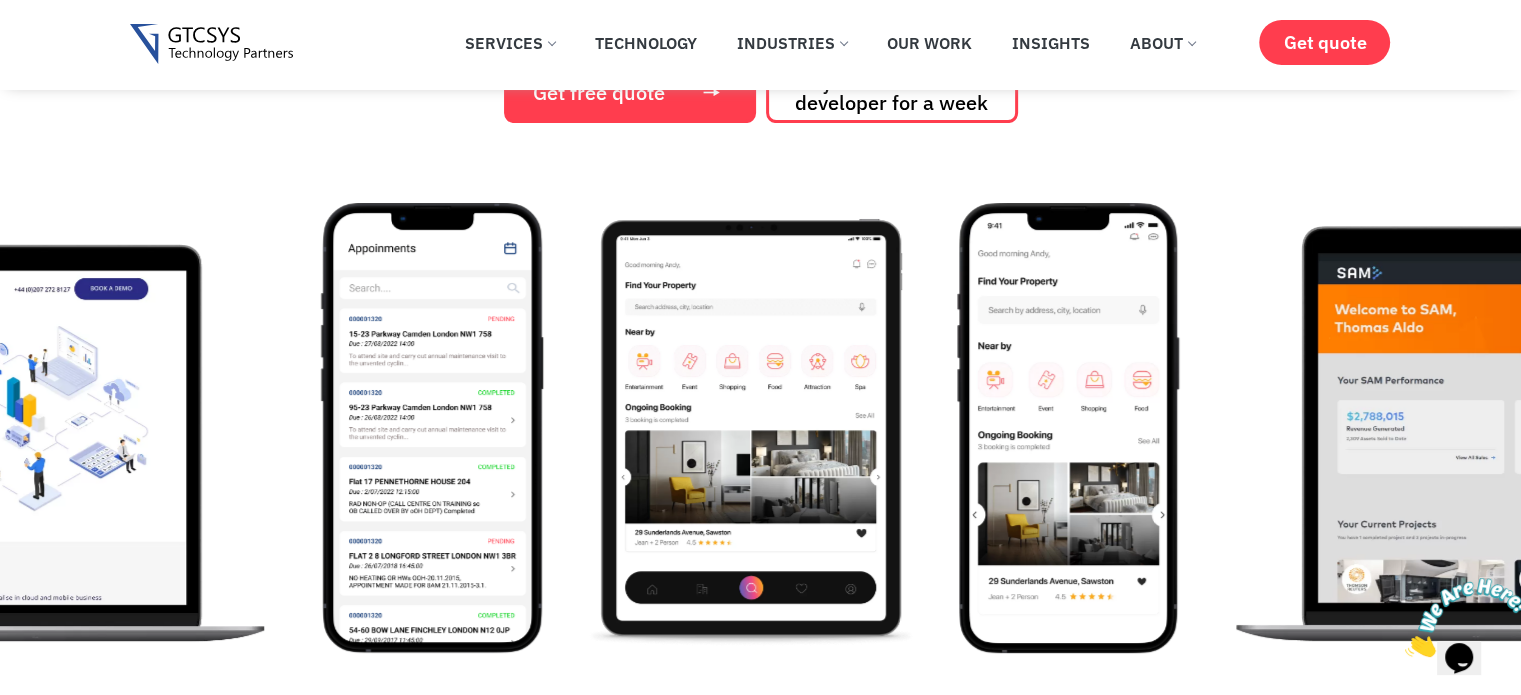 click at bounding box center (750, 428) 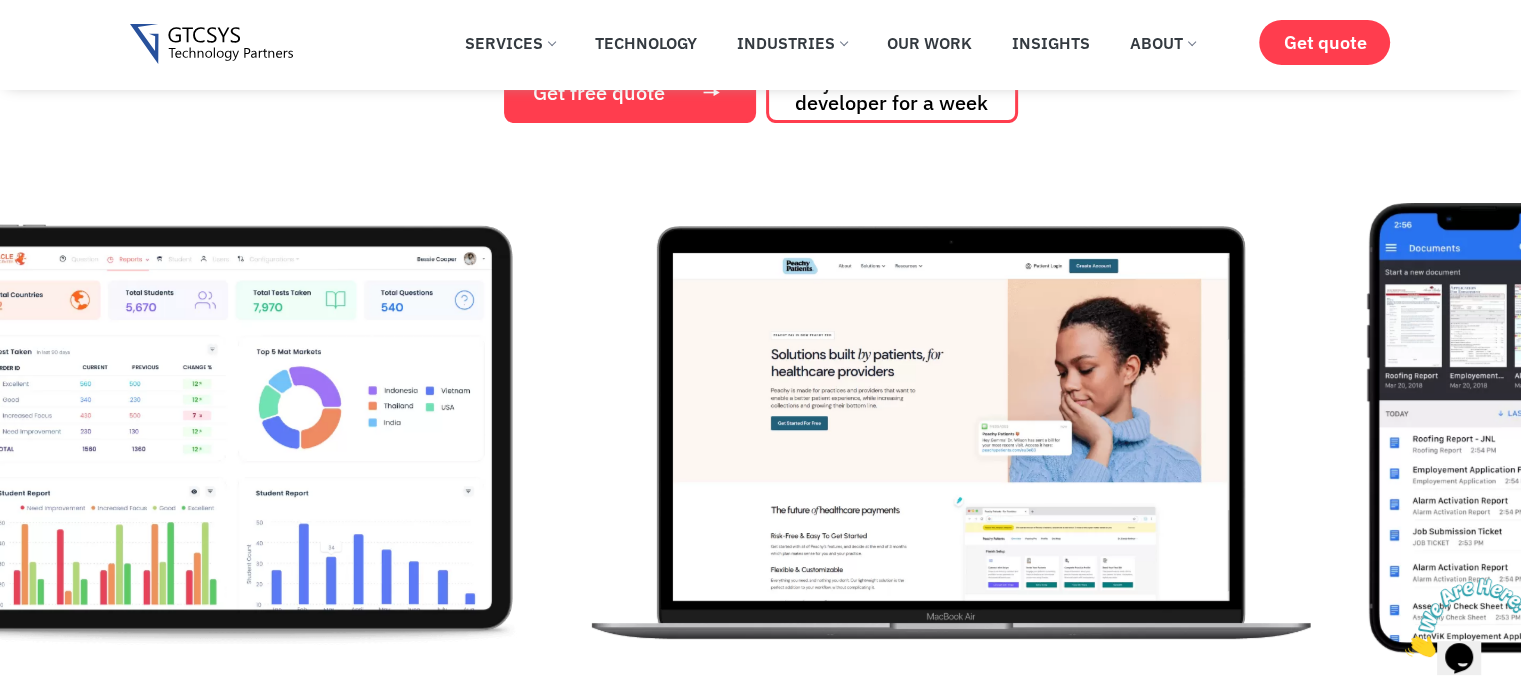 click at bounding box center (-634, 428) 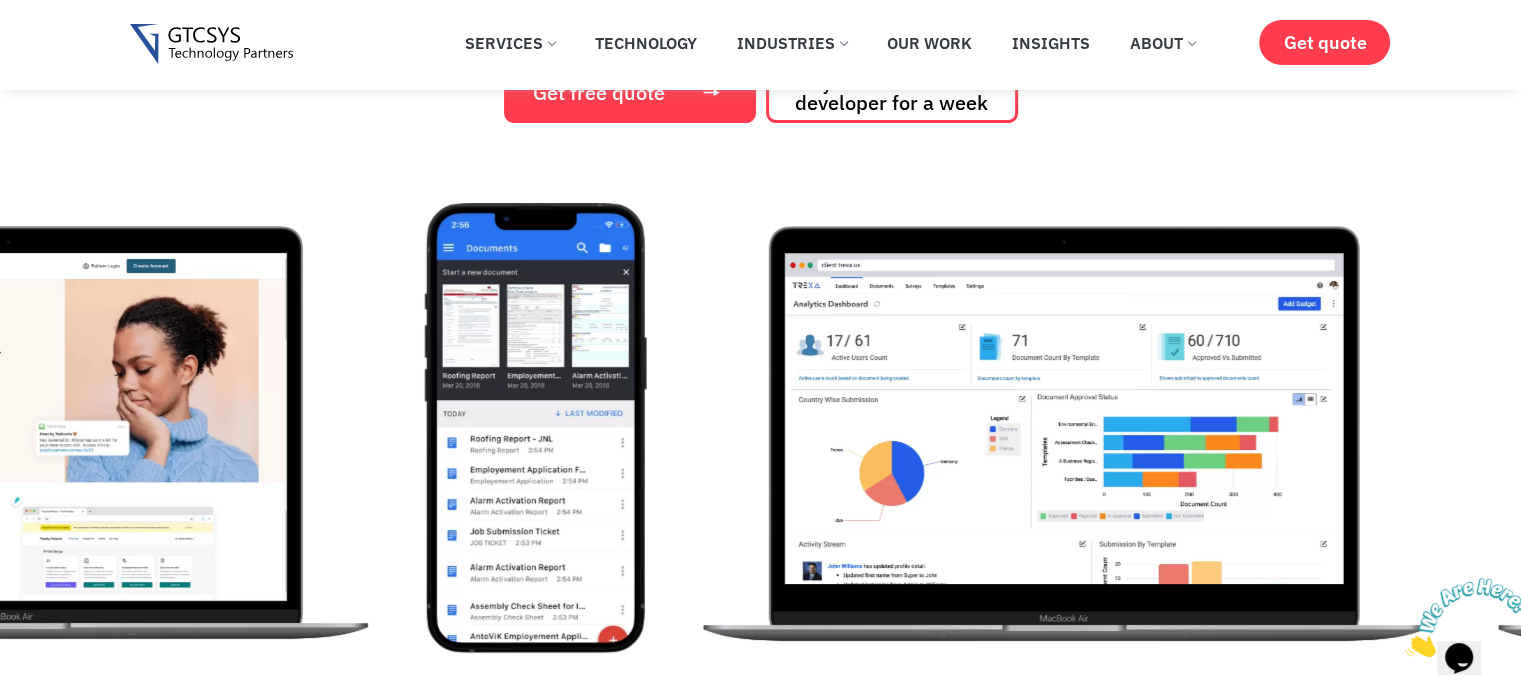 click at bounding box center [535, 428] 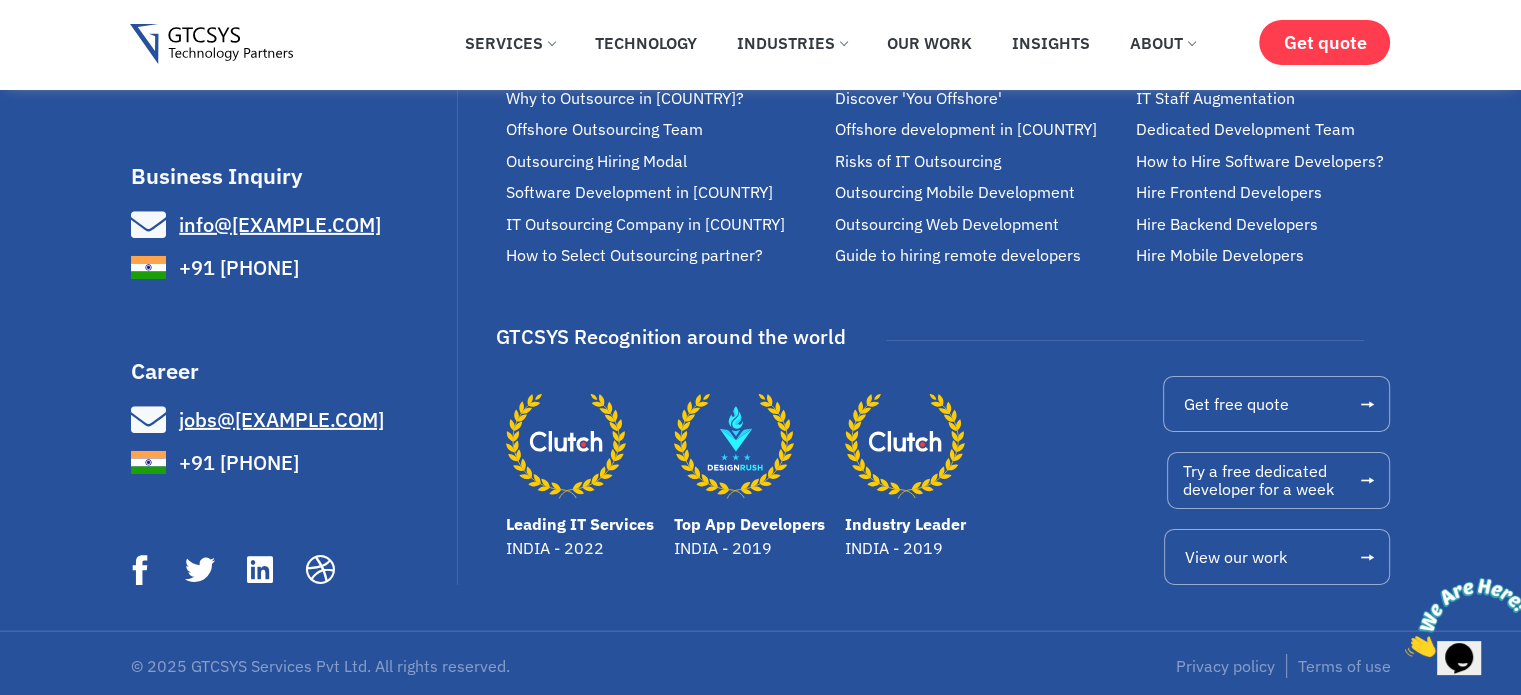 scroll, scrollTop: 14144, scrollLeft: 0, axis: vertical 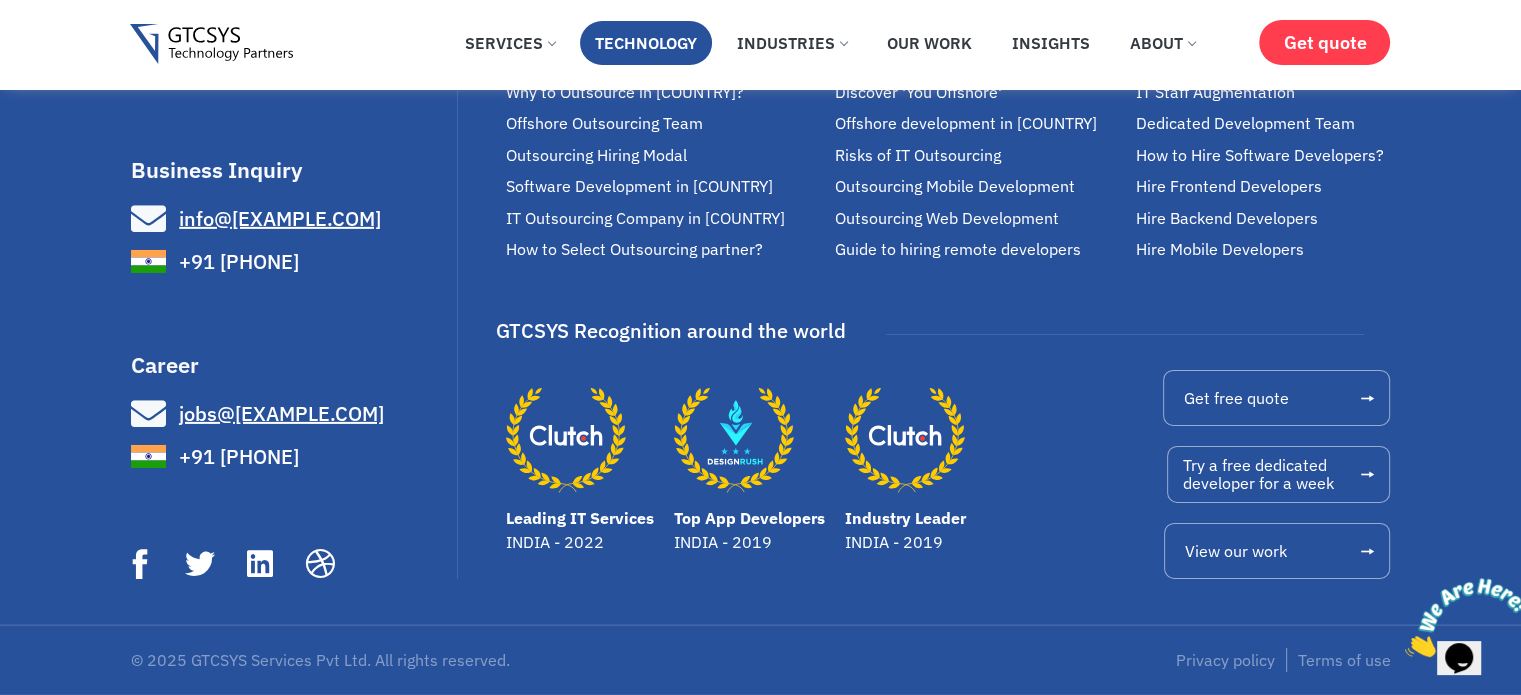 click on "Technology" at bounding box center (646, 43) 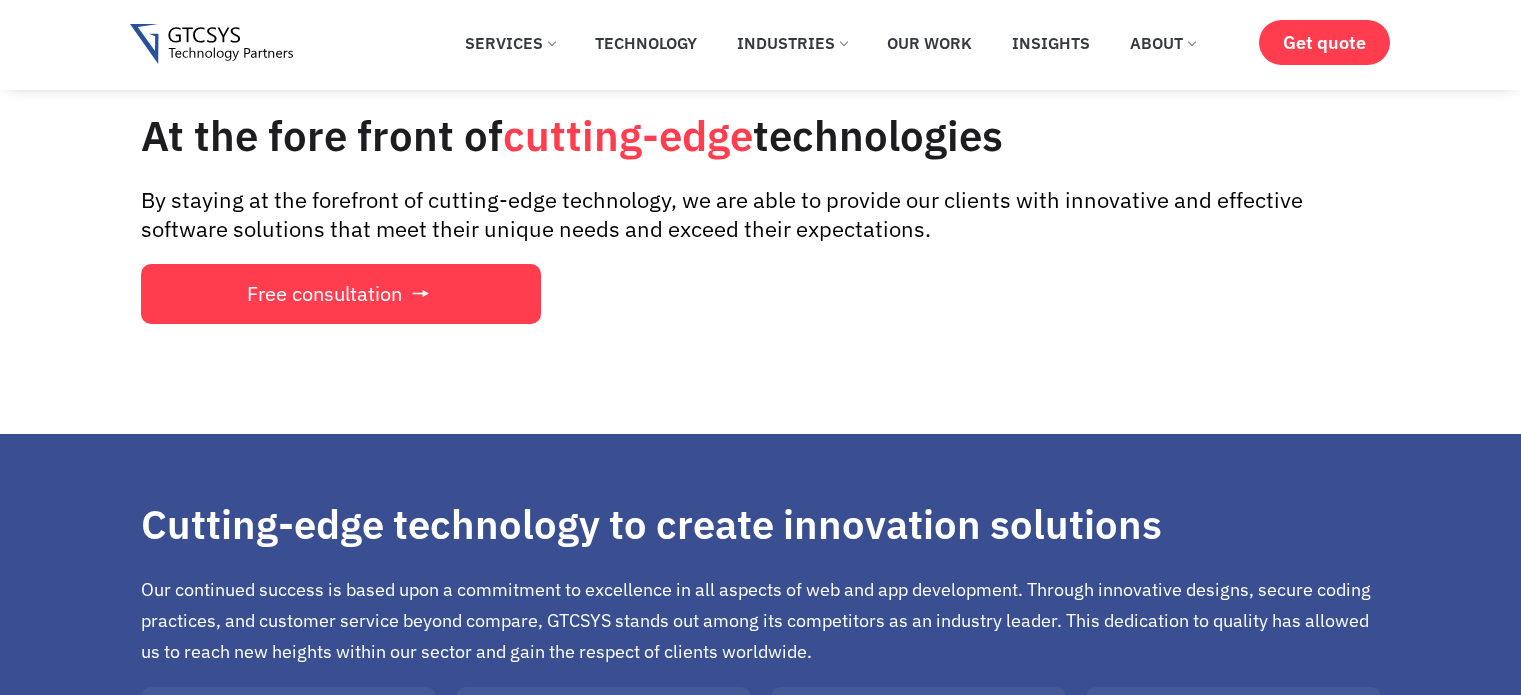 scroll, scrollTop: 400, scrollLeft: 0, axis: vertical 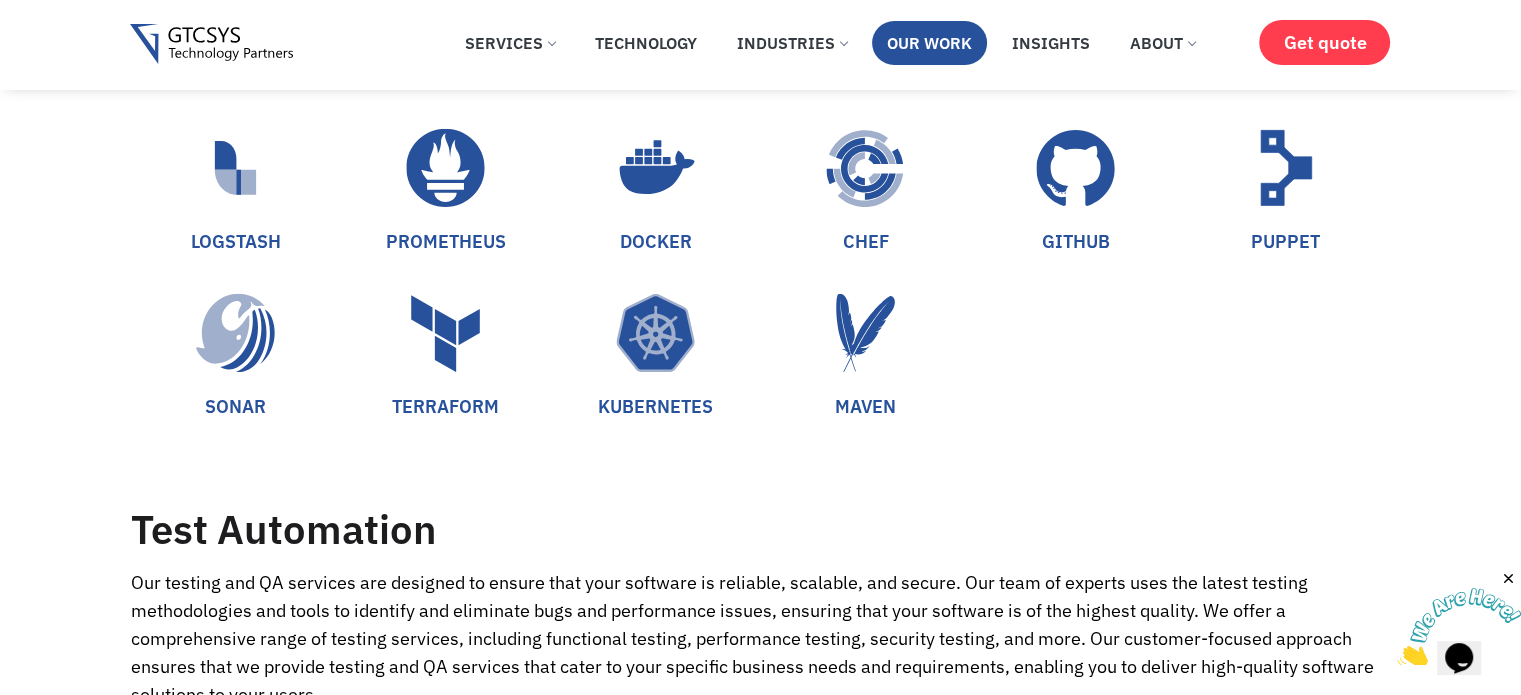 click on "Our Work" at bounding box center (929, 43) 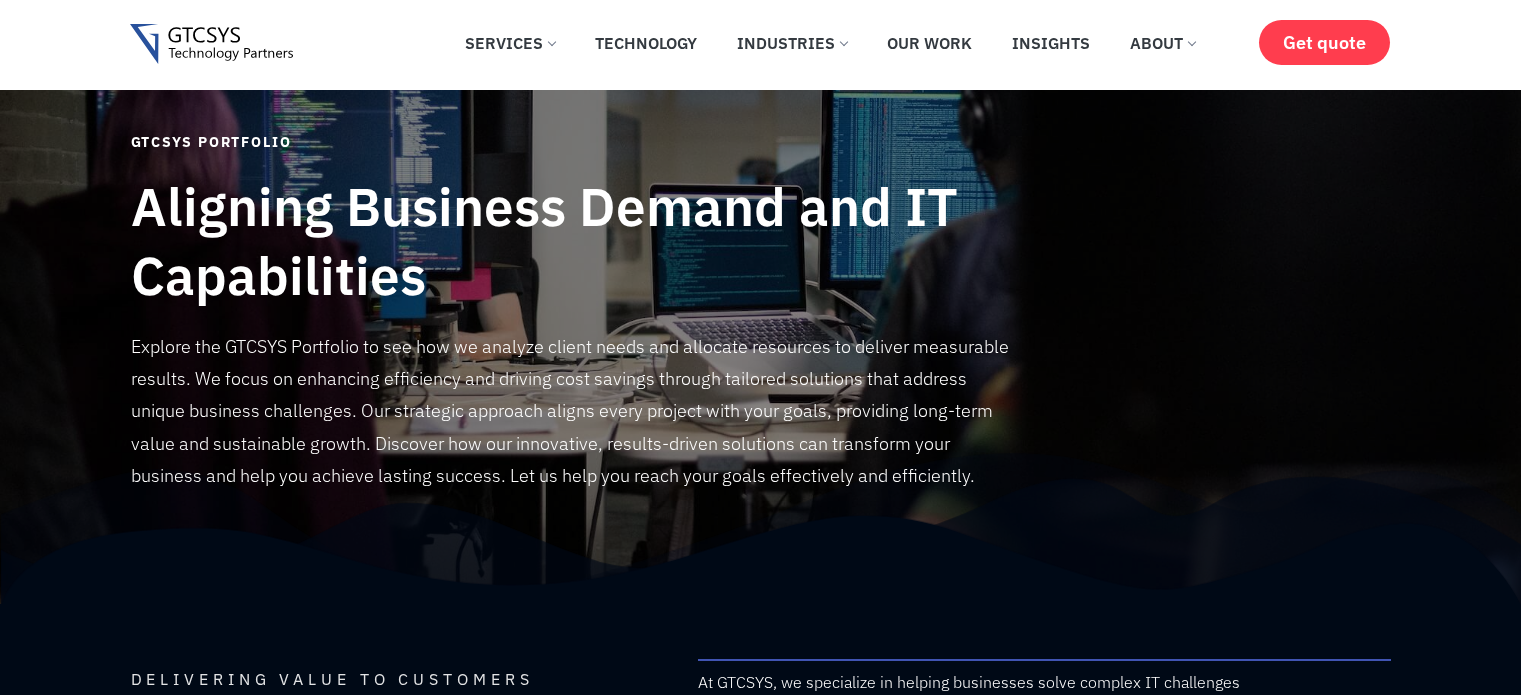 scroll, scrollTop: 900, scrollLeft: 0, axis: vertical 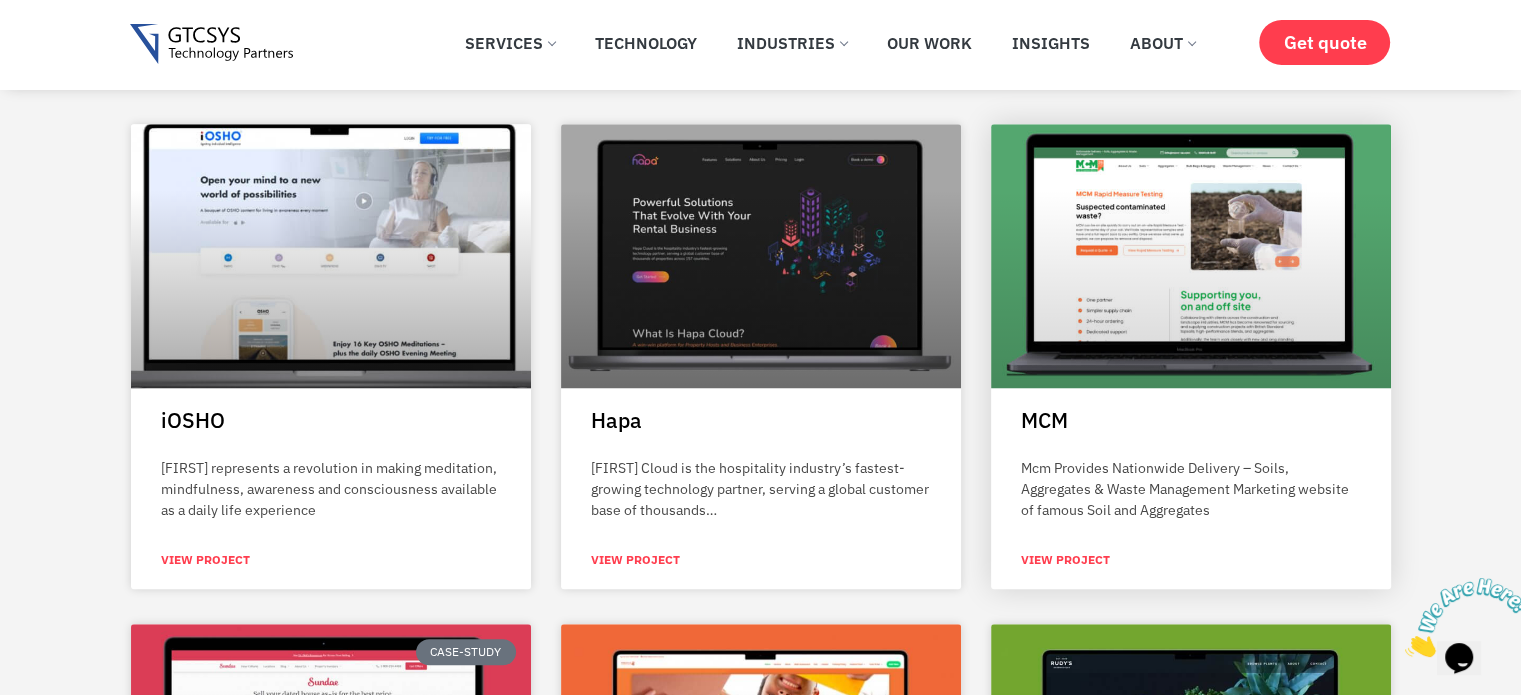 drag, startPoint x: 1172, startPoint y: 302, endPoint x: 1162, endPoint y: 303, distance: 10.049875 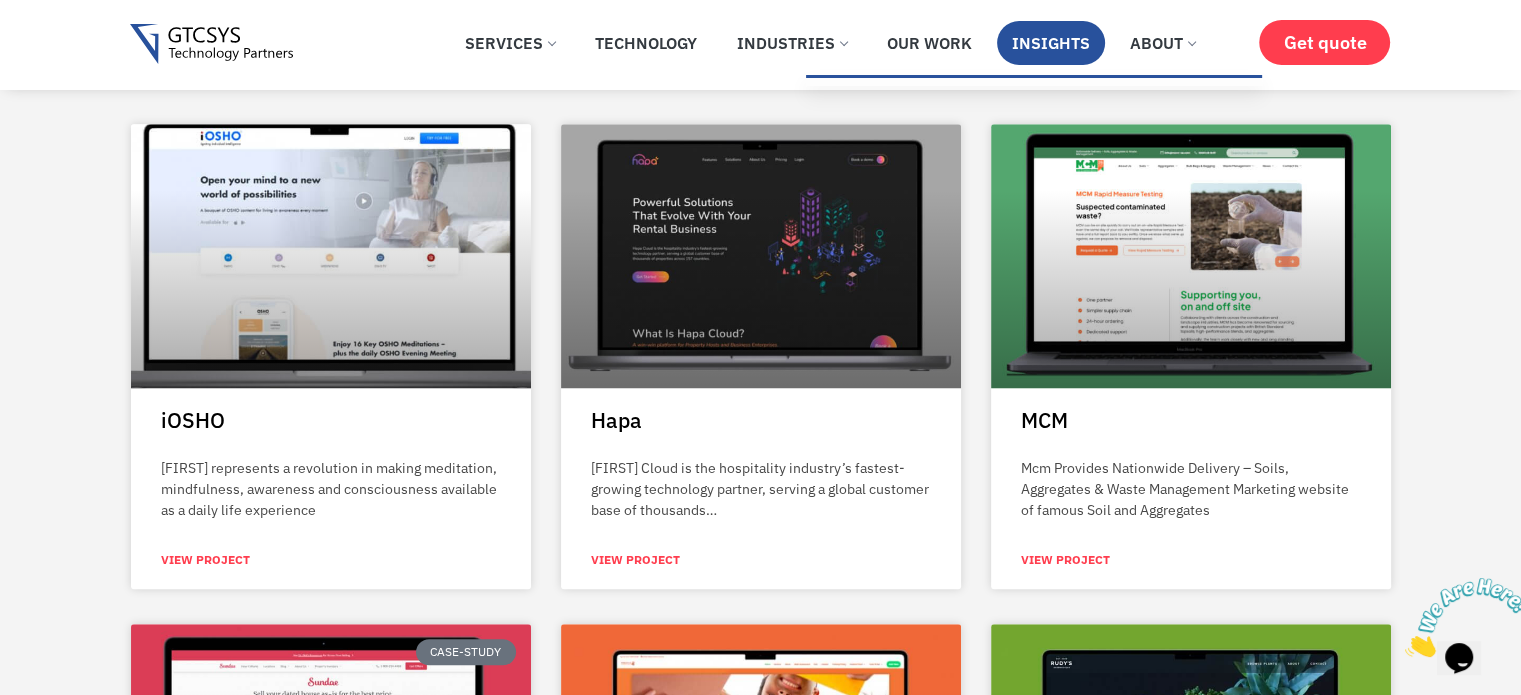 click on "Insights" at bounding box center [1051, 43] 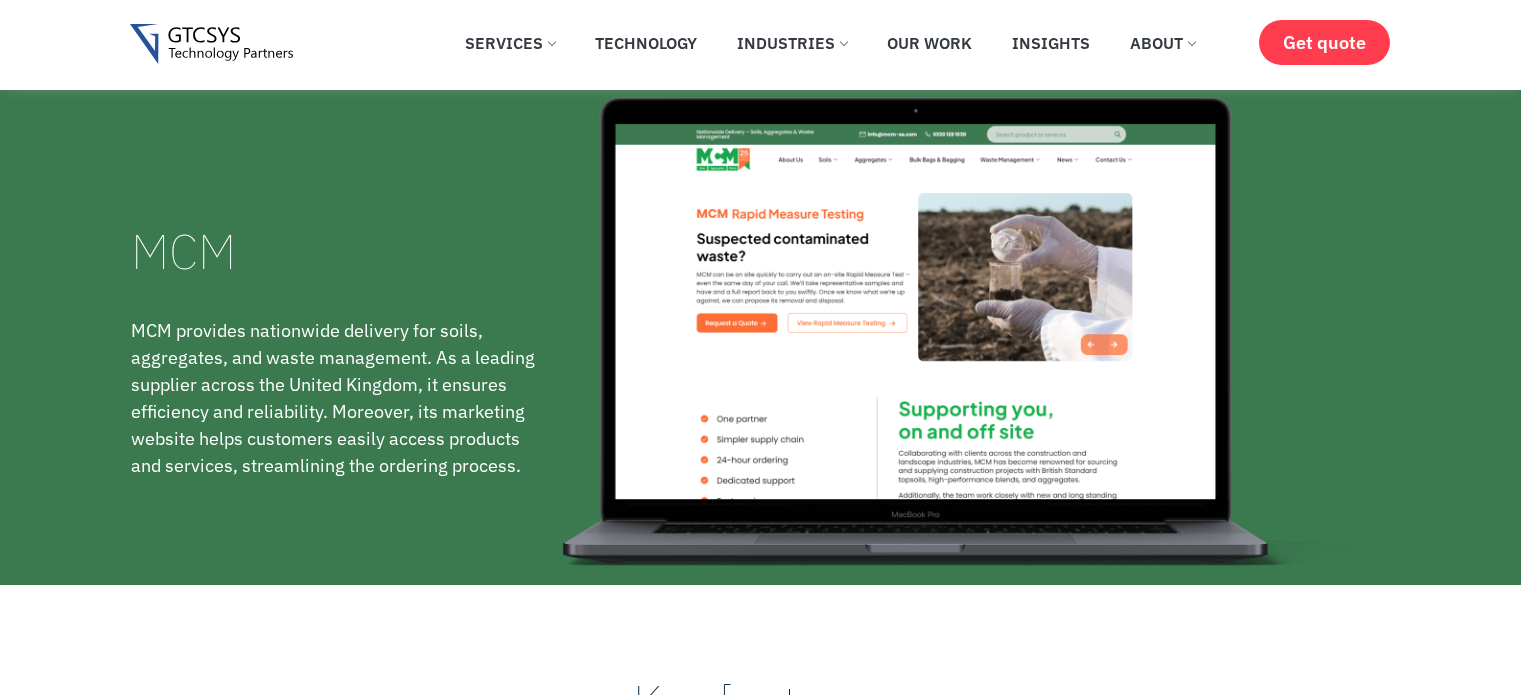 scroll, scrollTop: 600, scrollLeft: 0, axis: vertical 